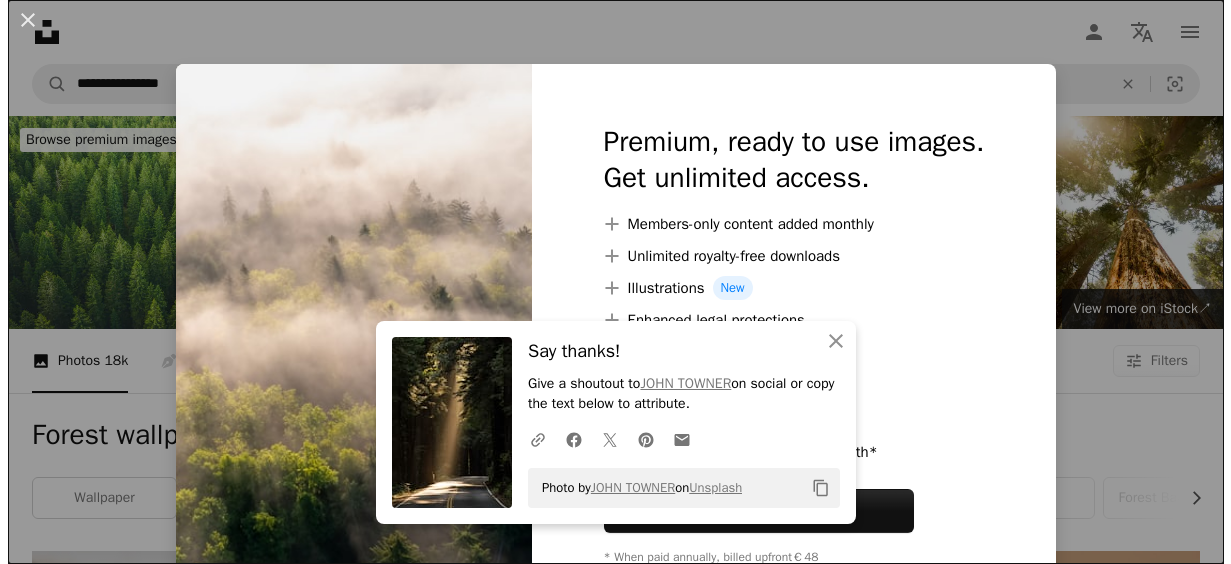 scroll, scrollTop: 413, scrollLeft: 0, axis: vertical 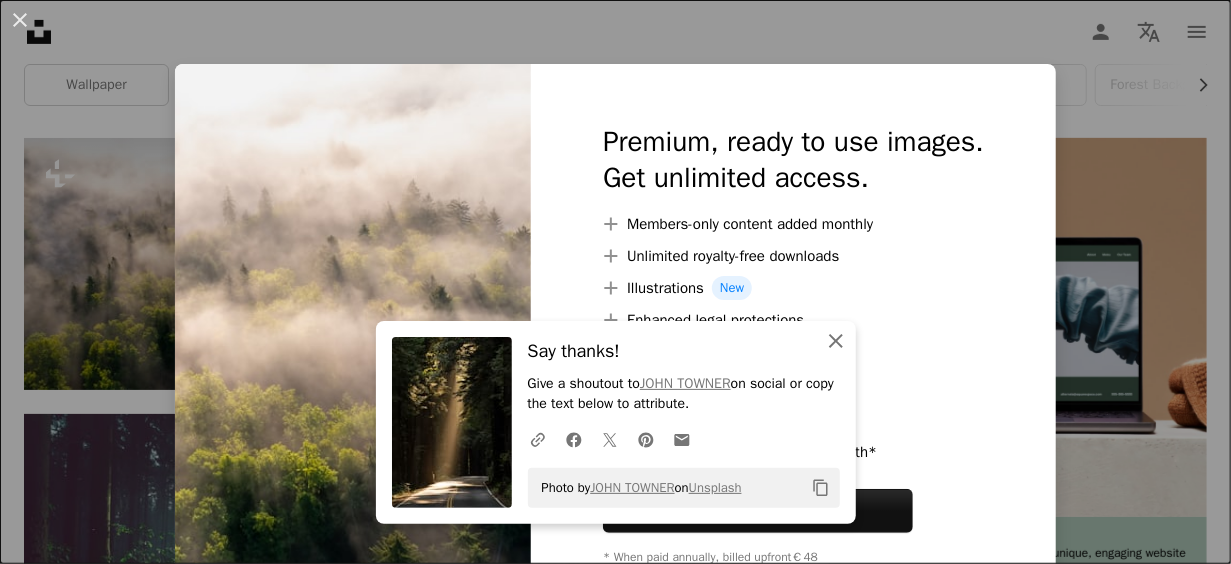 click on "An X shape" 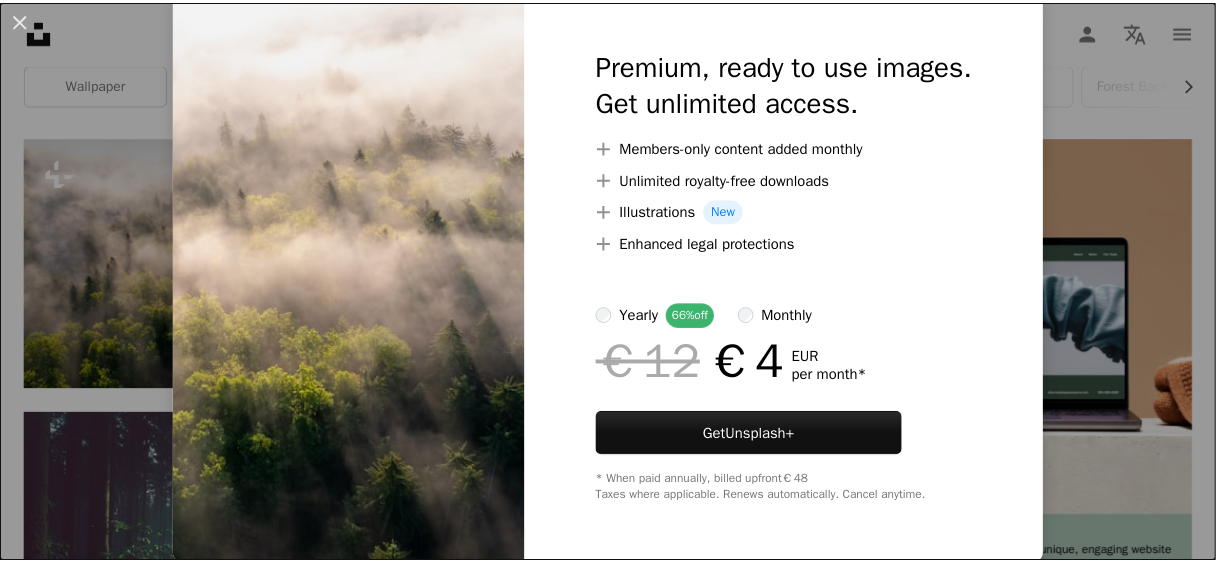 scroll, scrollTop: 0, scrollLeft: 0, axis: both 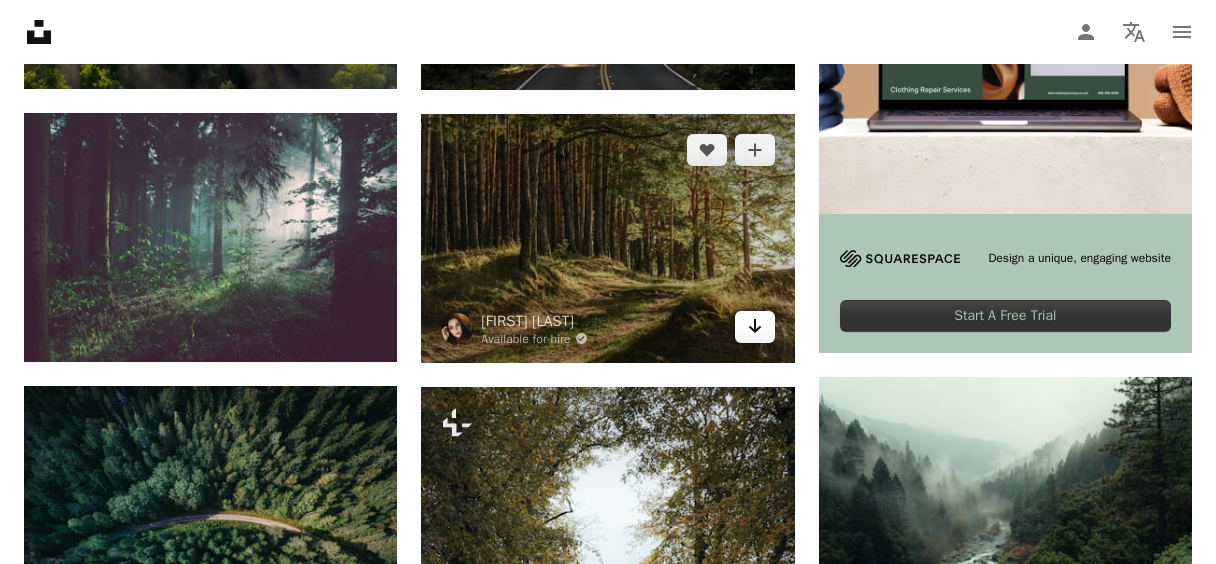 click 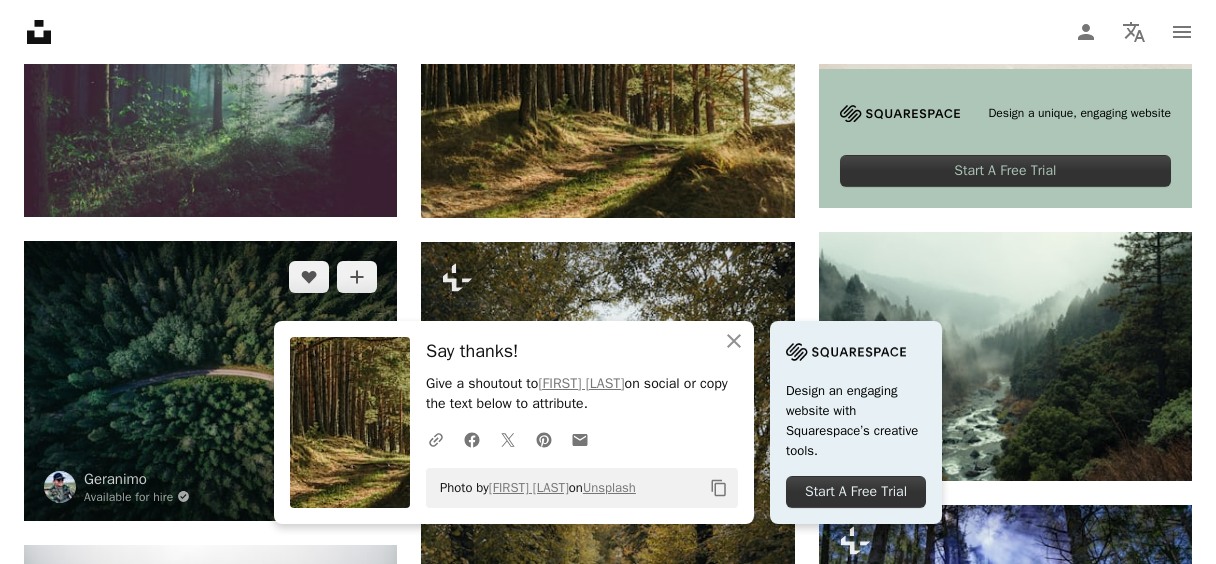scroll, scrollTop: 858, scrollLeft: 0, axis: vertical 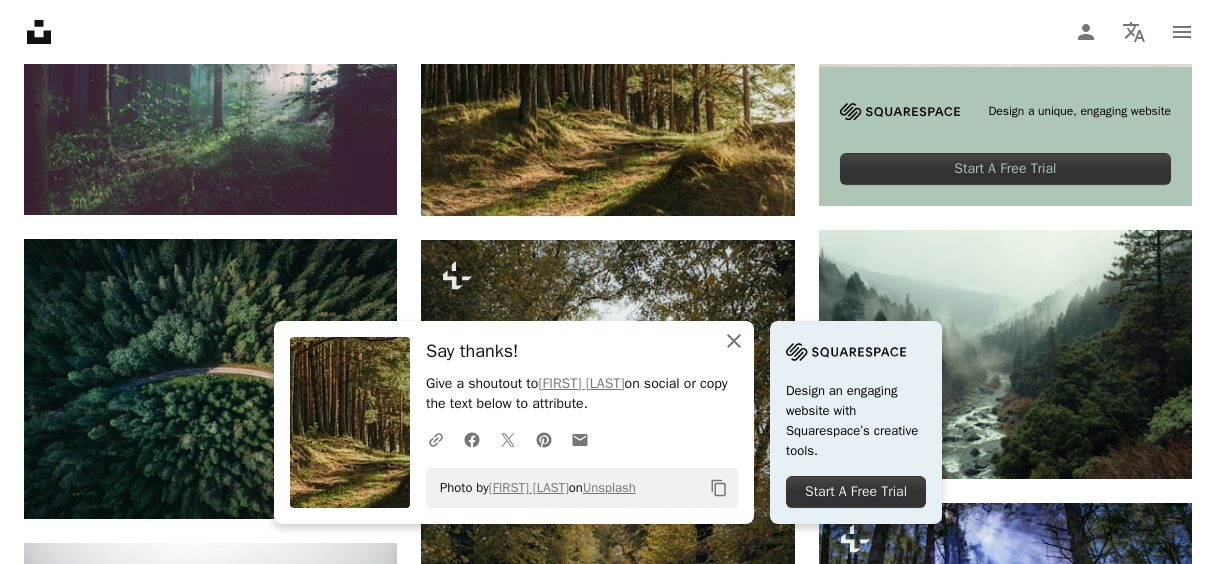 click on "An X shape" 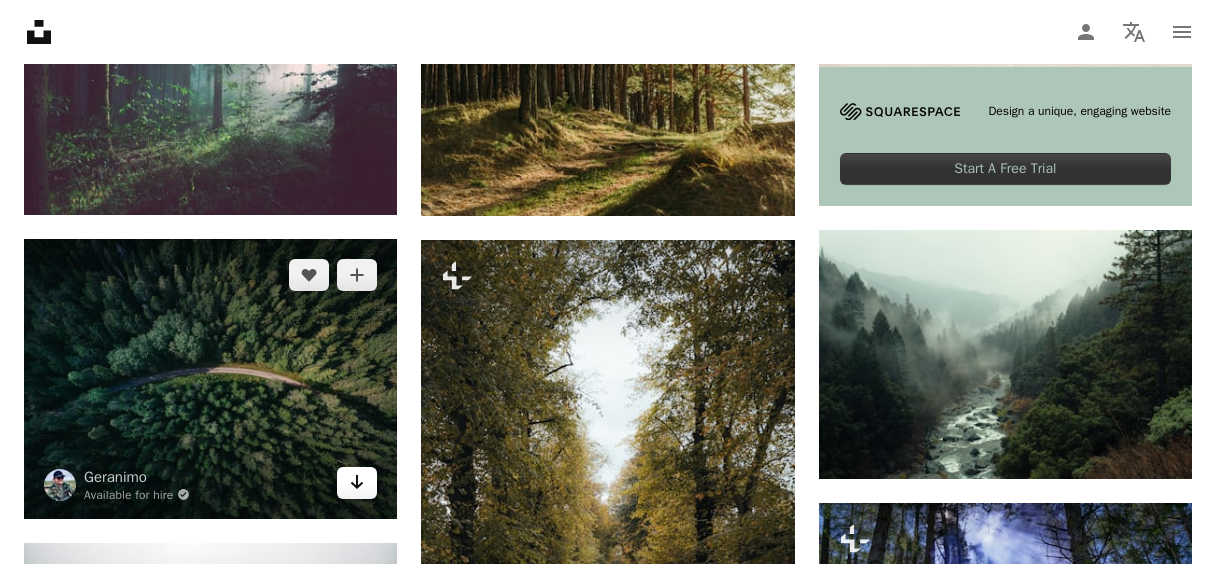 click on "Arrow pointing down" at bounding box center [357, 483] 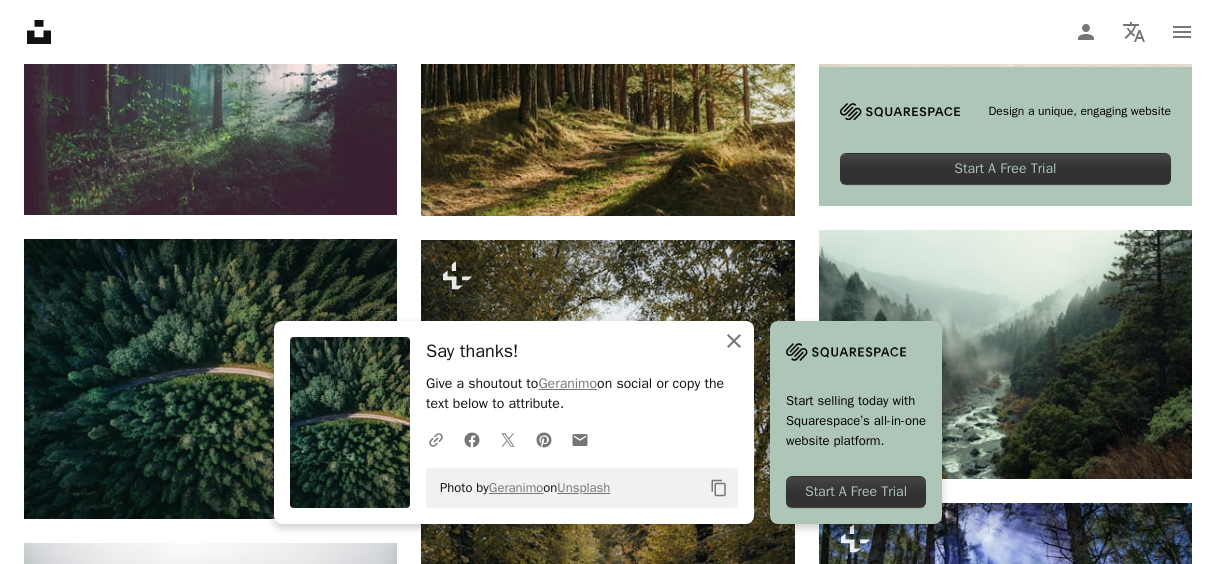 click on "An X shape" 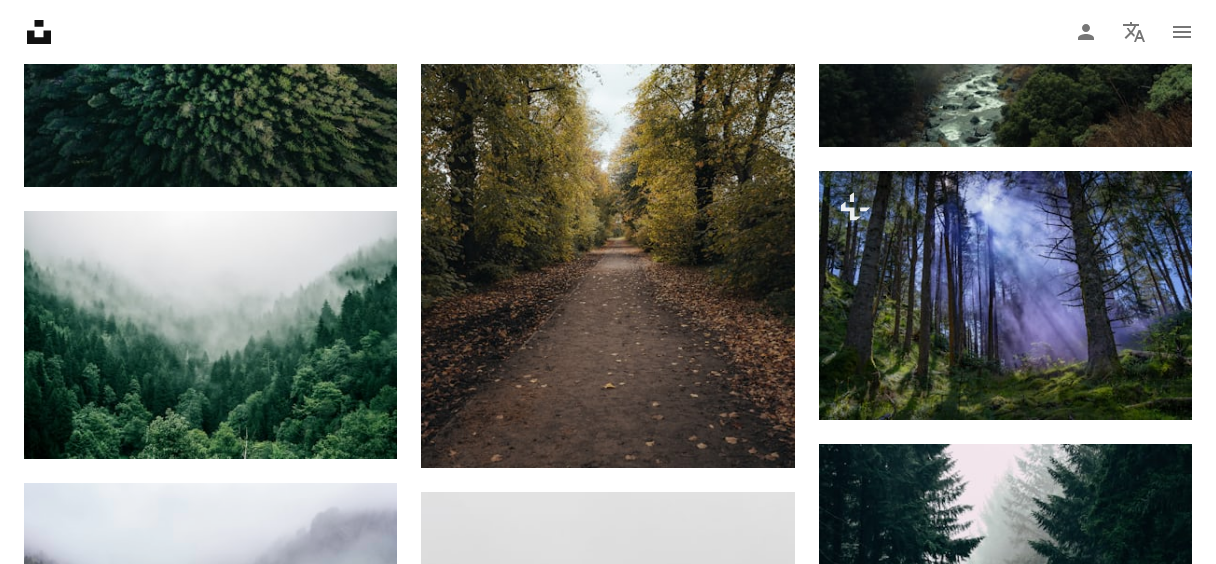 scroll, scrollTop: 1191, scrollLeft: 0, axis: vertical 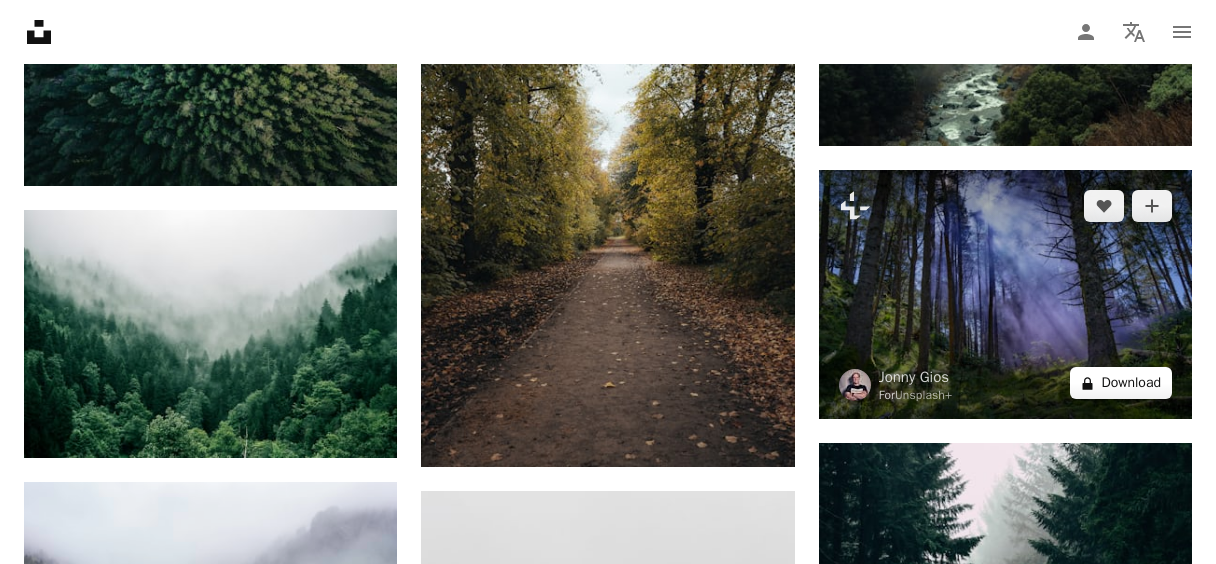 click on "A lock Download" at bounding box center [1121, 383] 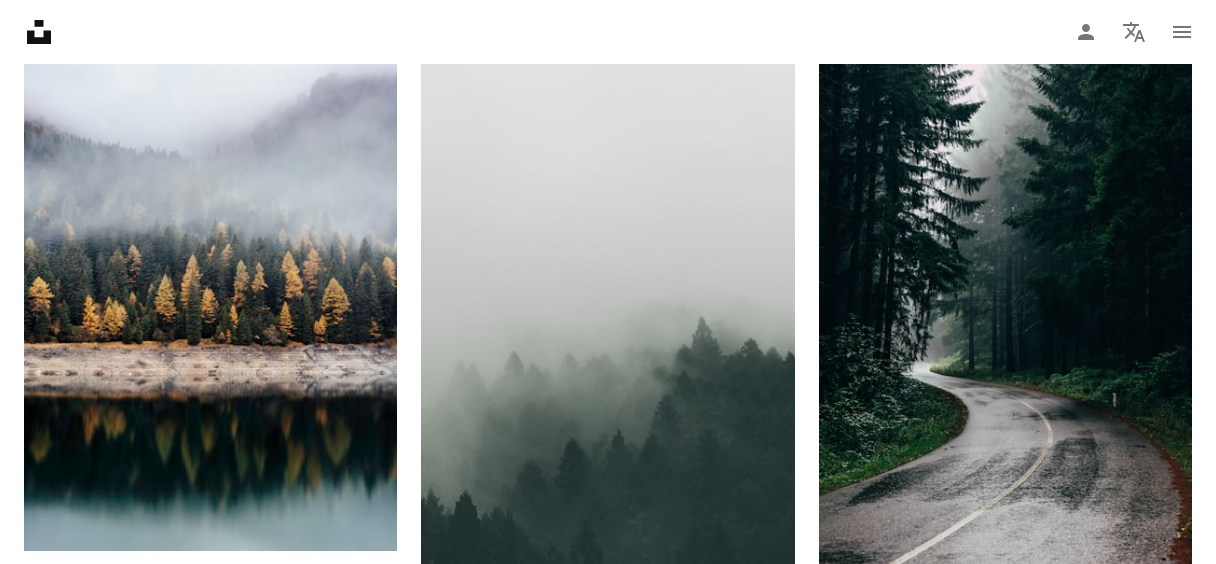 scroll, scrollTop: 1626, scrollLeft: 0, axis: vertical 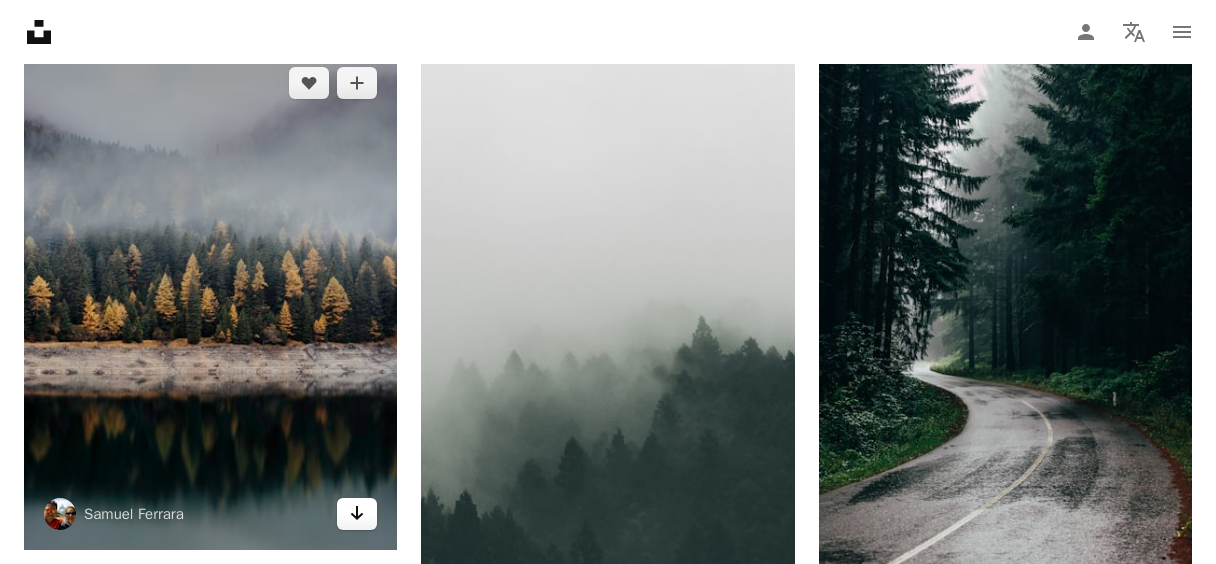 click on "Arrow pointing down" 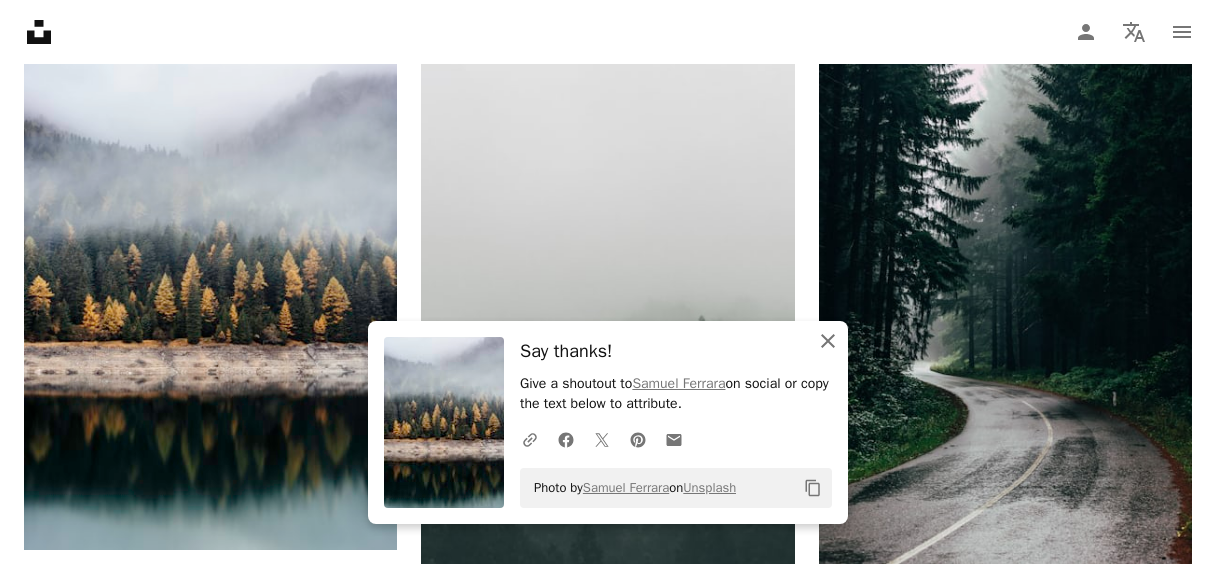 click on "An X shape" 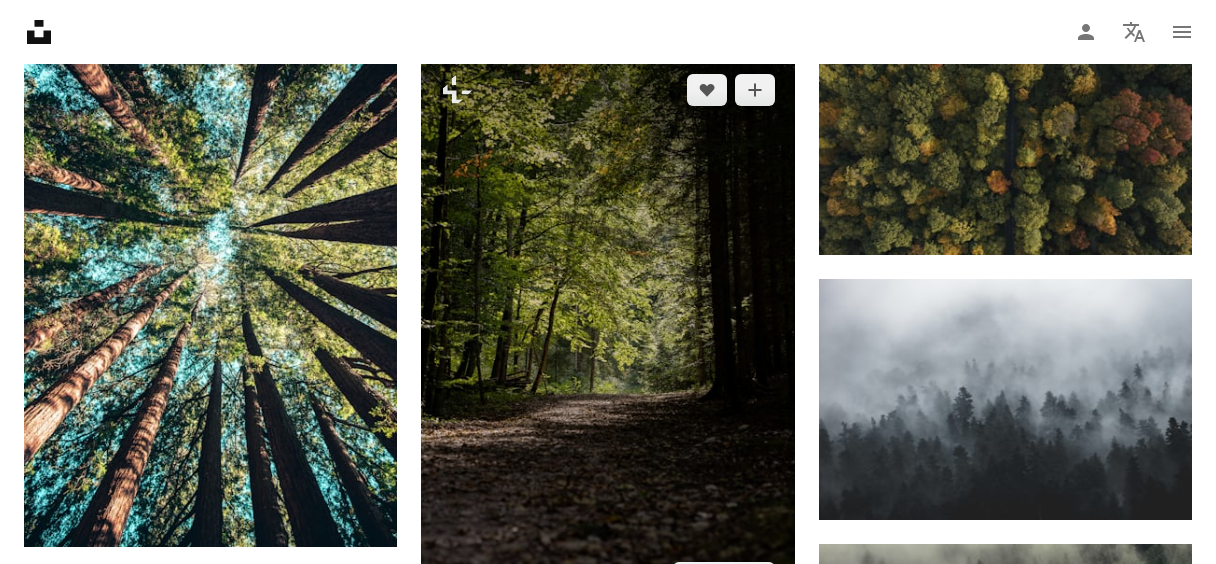 scroll, scrollTop: 2215, scrollLeft: 0, axis: vertical 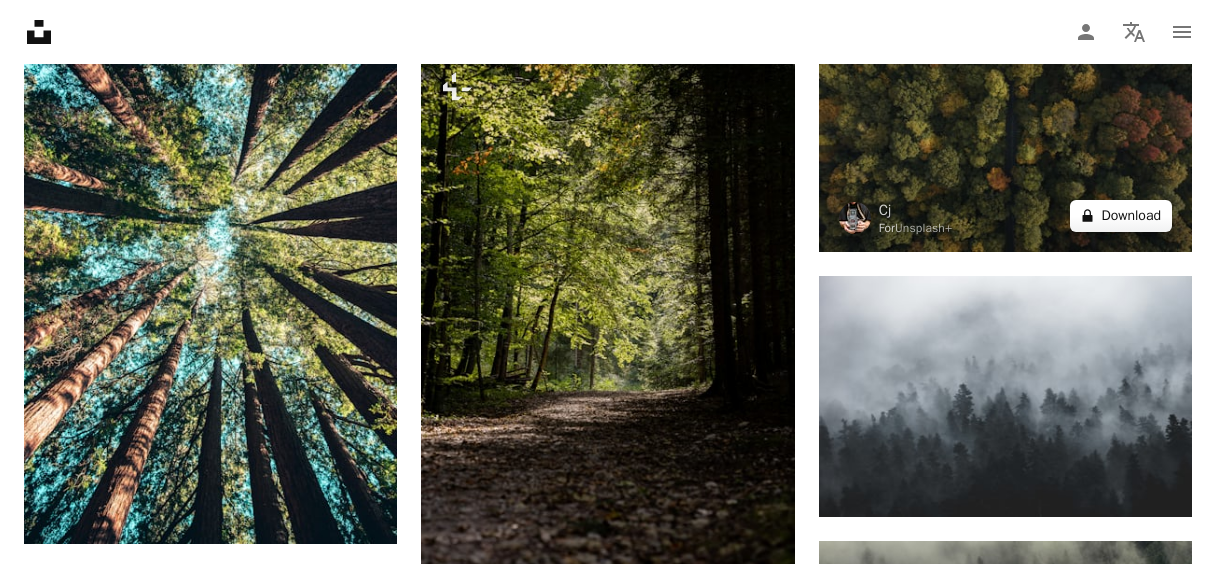 click on "A lock Download" at bounding box center (1121, 216) 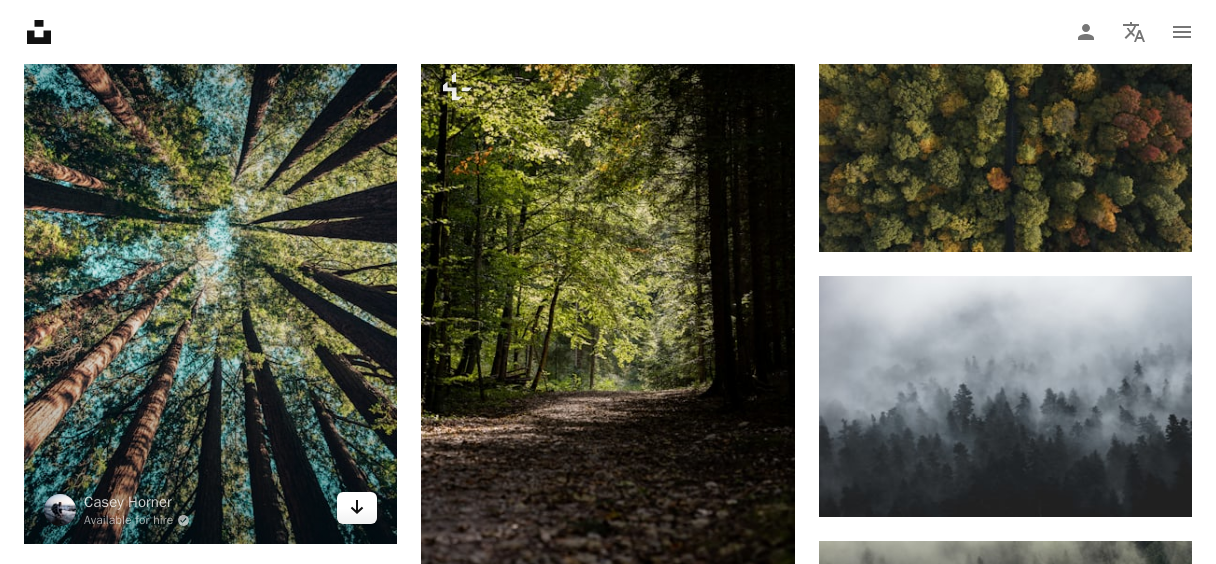 click on "Arrow pointing down" 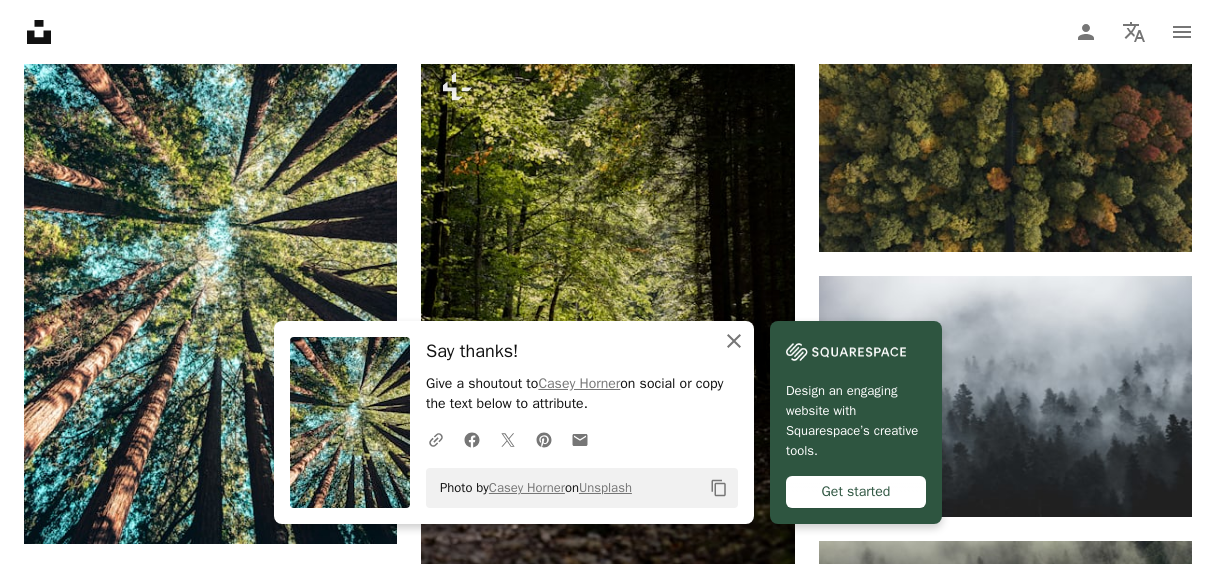 click 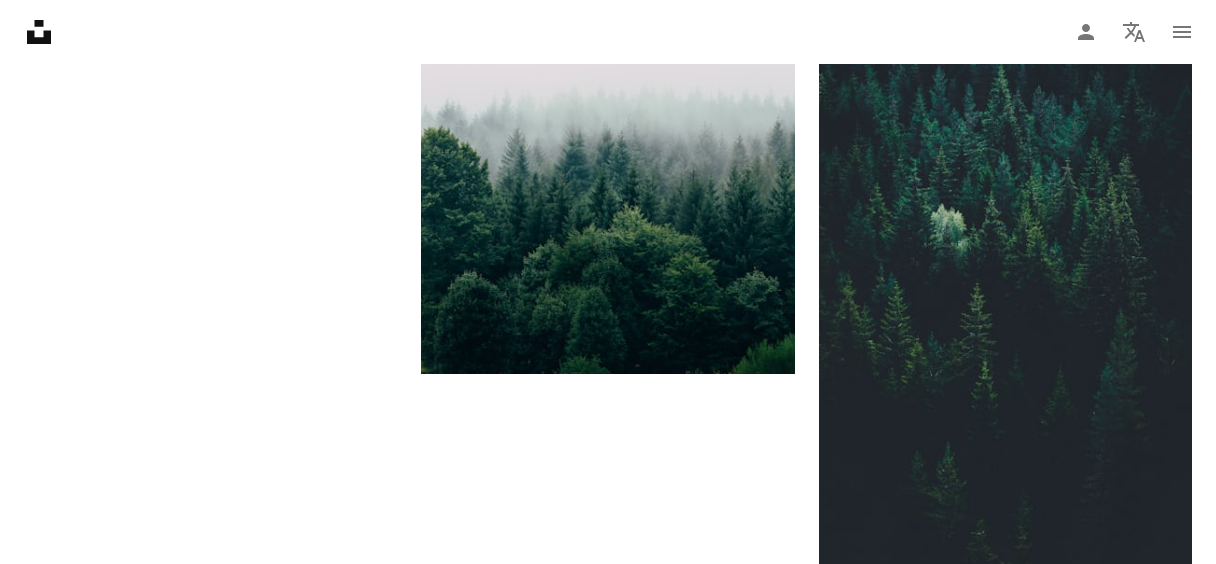 scroll, scrollTop: 3056, scrollLeft: 0, axis: vertical 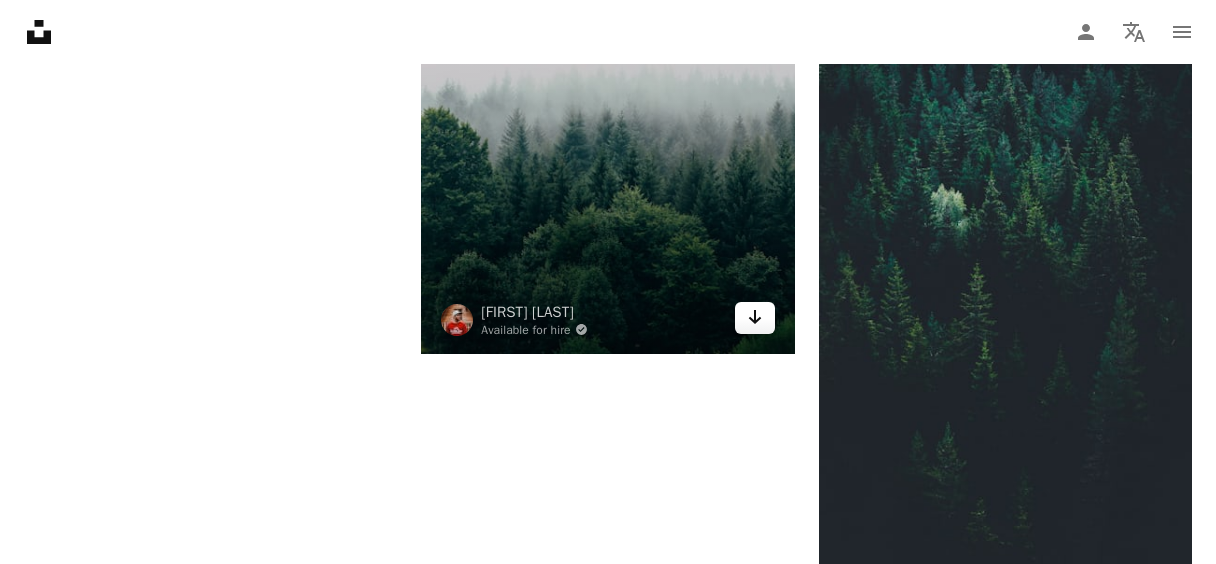 click 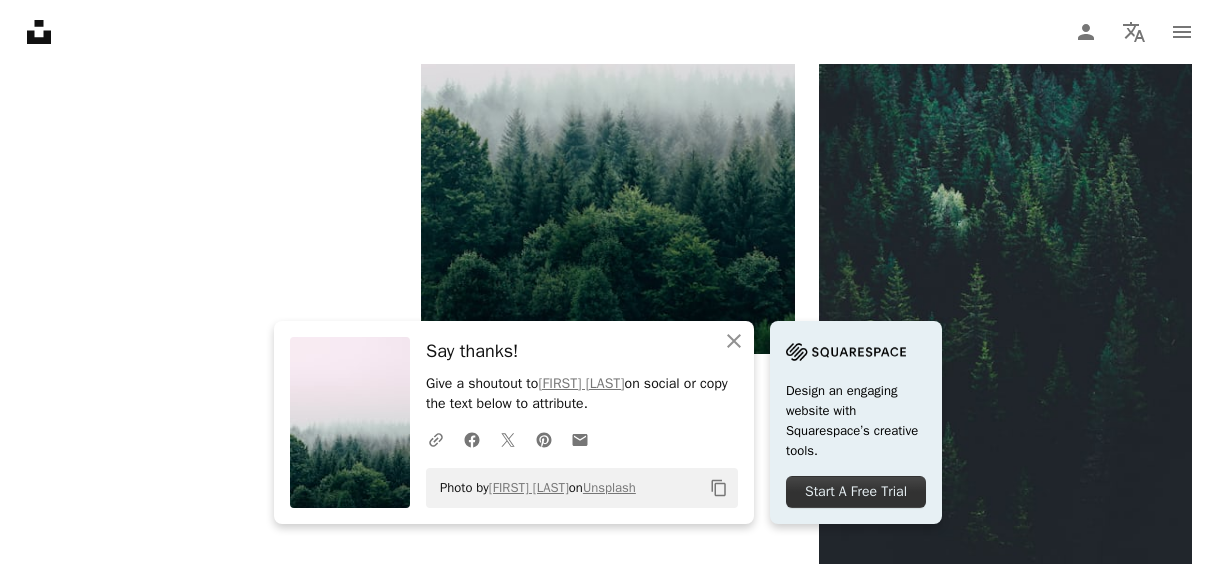 click on "Plus sign for Unsplash+ A heart A plus sign [FIRST] [LAST] For Unsplash+ A lock Download A heart A plus sign [FIRST] [LAST] Arrow pointing down A heart A plus sign [FIRST] [LAST] Available for hire A checkmark inside of a circle Arrow pointing down A heart A plus sign [FIRST] [LAST] Available for hire A checkmark inside of a circle Arrow pointing down A heart A plus sign [FIRST] [LAST] Arrow pointing down A heart A plus sign [FIRST] [LAST] Arrow pointing down A heart A plus sign [FIRST] [LAST] Available for hire A checkmark inside of a circle Arrow pointing down A heart A plus sign [FIRST] [LAST] Available for hire A checkmark inside of a circle Arrow pointing down A heart A plus sign [FIRST] [LAST] Available for hire A checkmark inside of a circle Arrow pointing down A heart A plus sign [FIRST] [LAST] Available for hire A checkmark inside of a circle Arrow pointing down Plus sign for Unsplash+ A heart A plus sign [FIRST] For Unsplash+ A lock Download A heart A plus sign [FIRST] [LAST] Arrow pointing down Plus sign for Unsplash+ A heart A plus sign [FIRST] [LAST] For" at bounding box center [608, -934] 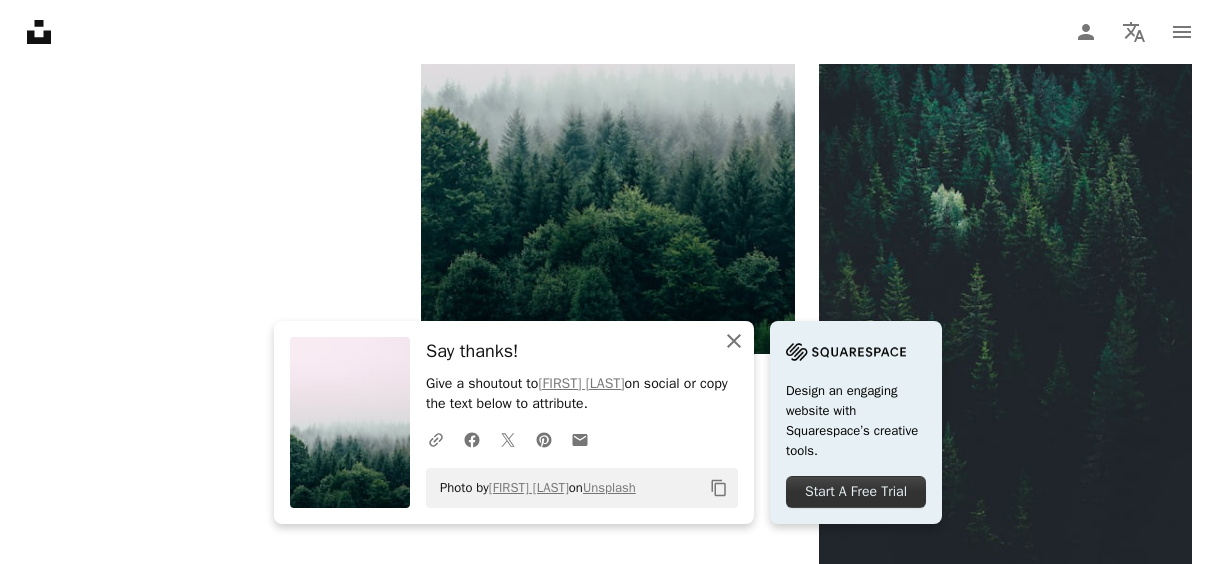 click 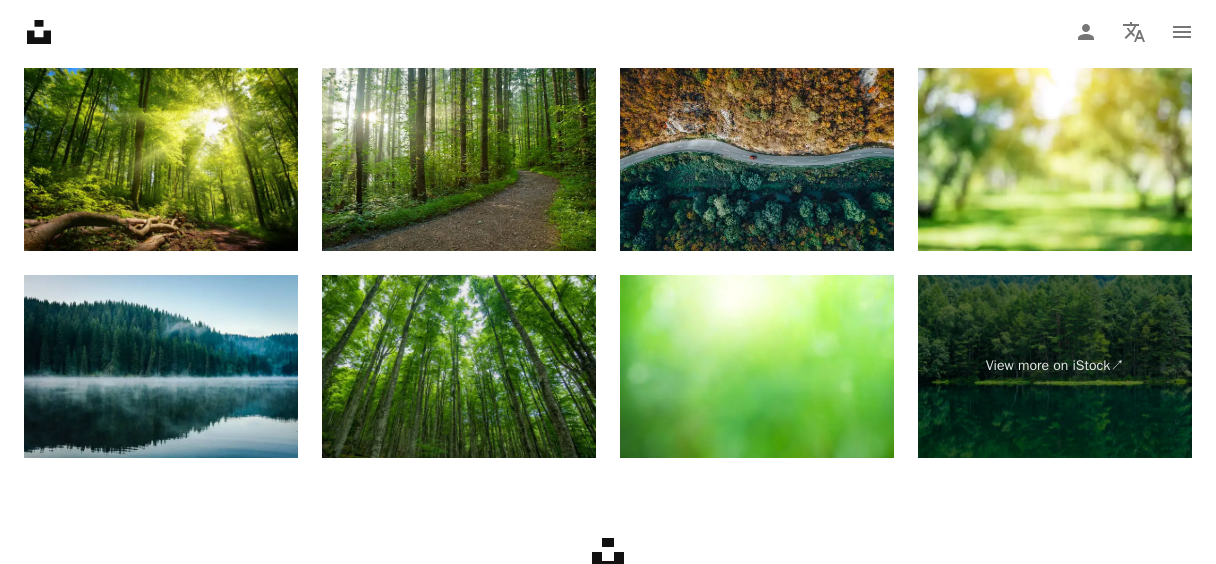 scroll, scrollTop: 3883, scrollLeft: 0, axis: vertical 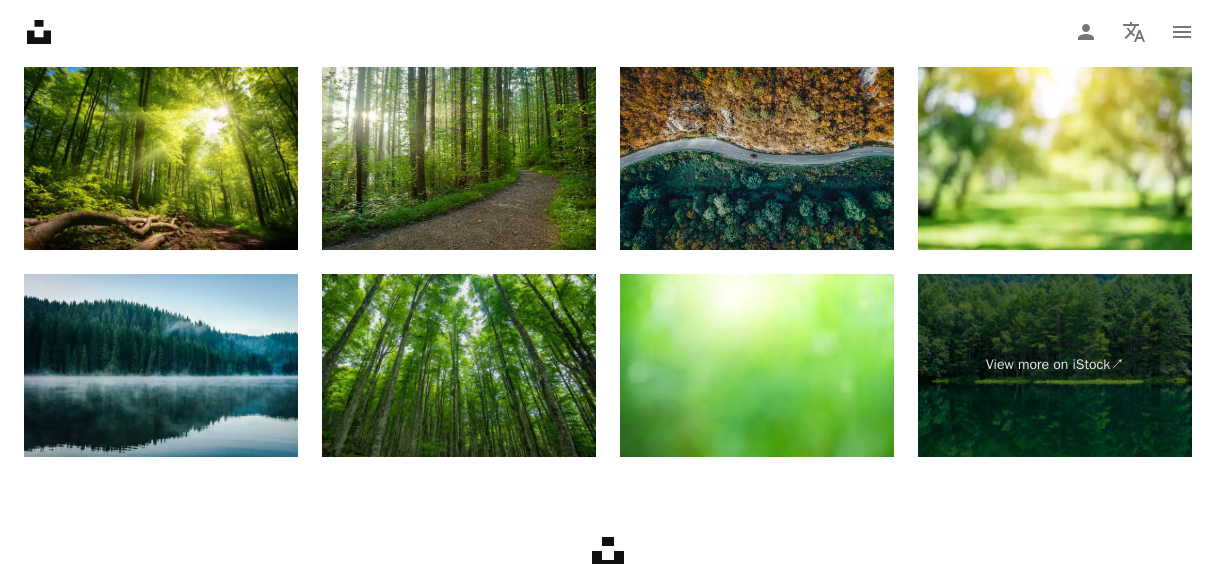 click at bounding box center [459, 365] 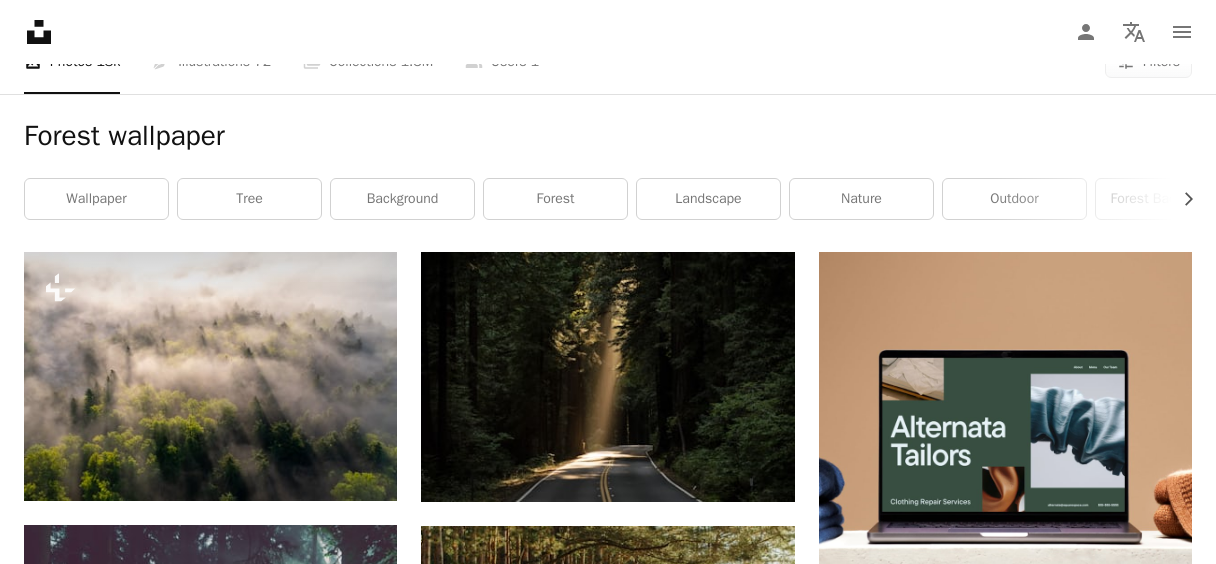 scroll, scrollTop: 0, scrollLeft: 0, axis: both 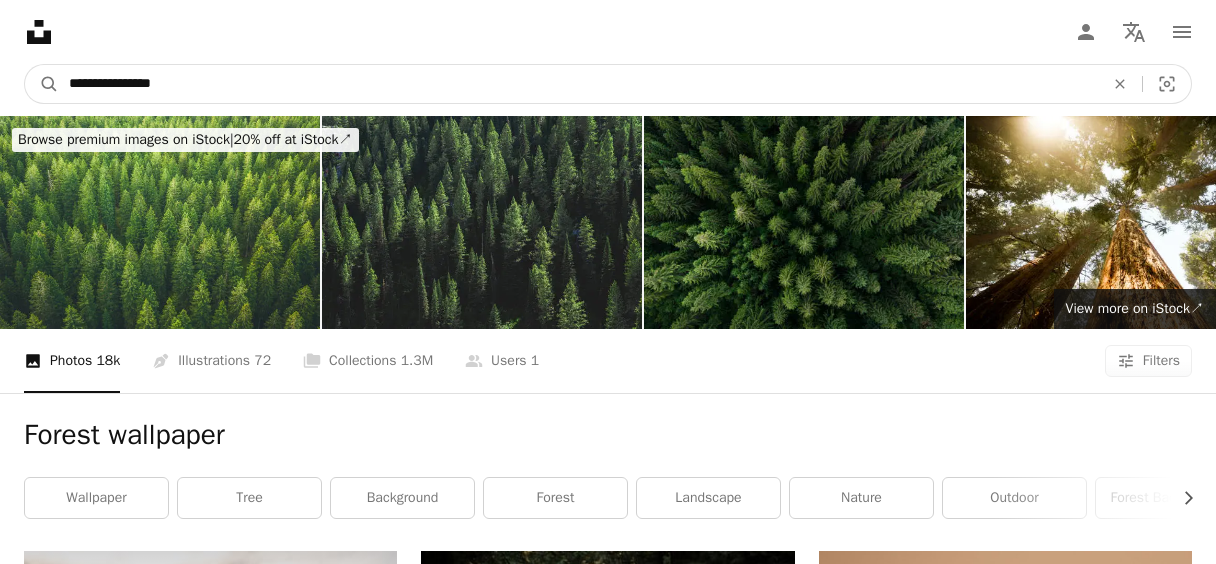 click on "**********" at bounding box center [578, 84] 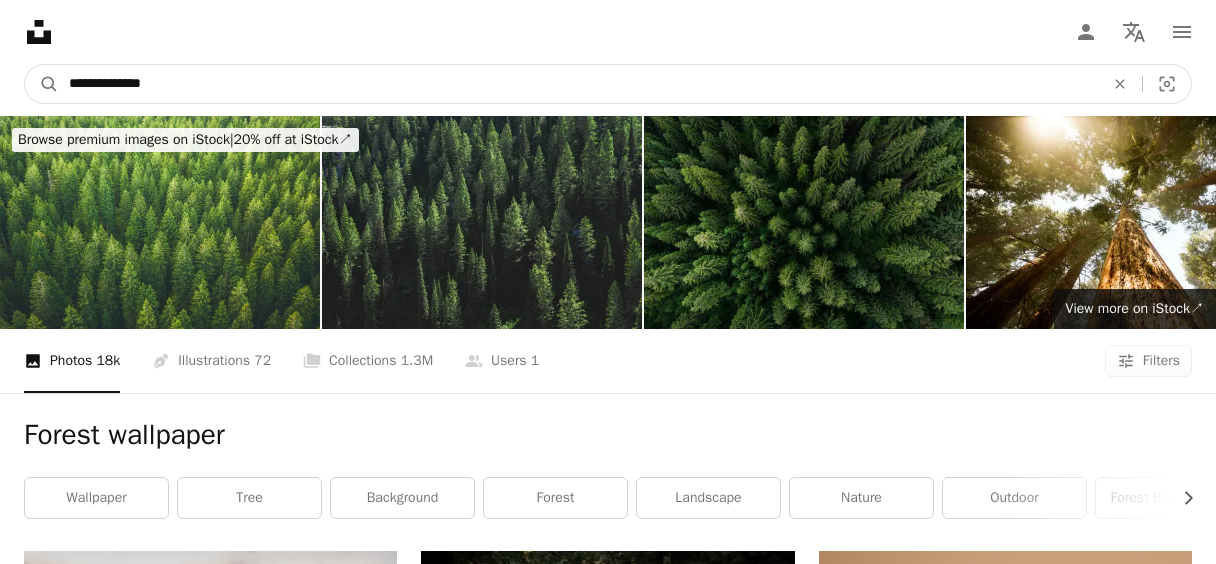 type on "**********" 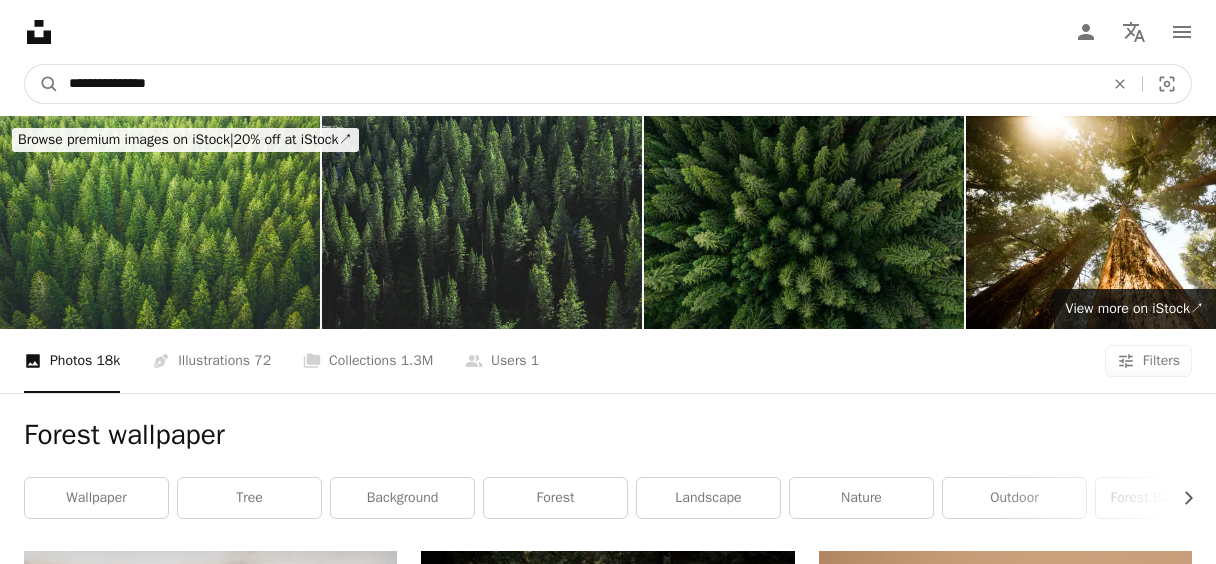 click on "A magnifying glass" at bounding box center (42, 84) 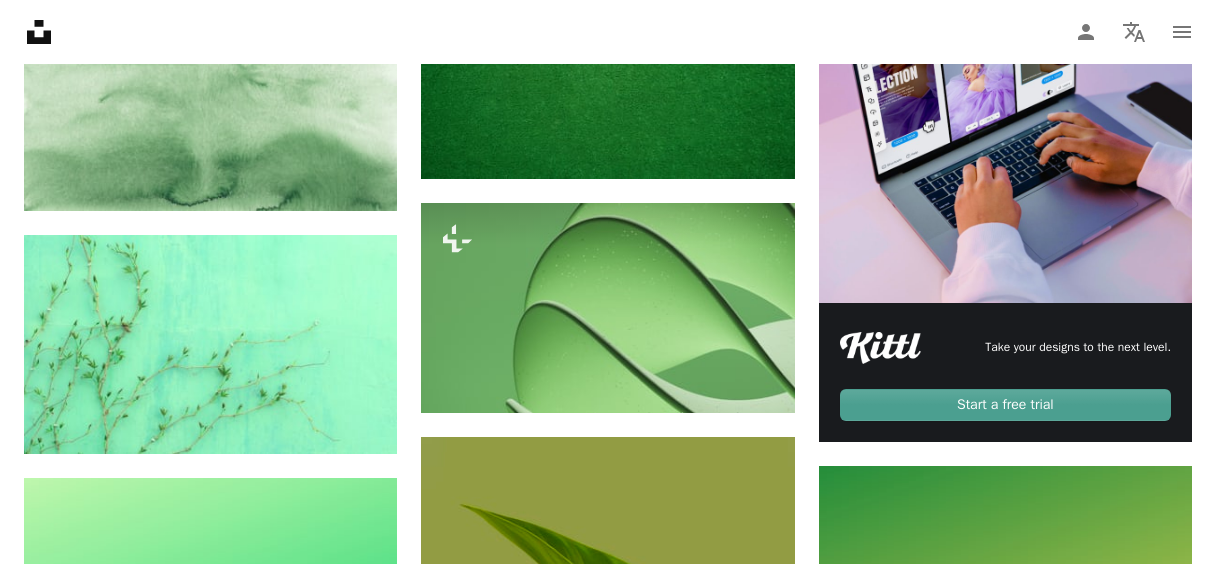 scroll, scrollTop: 623, scrollLeft: 0, axis: vertical 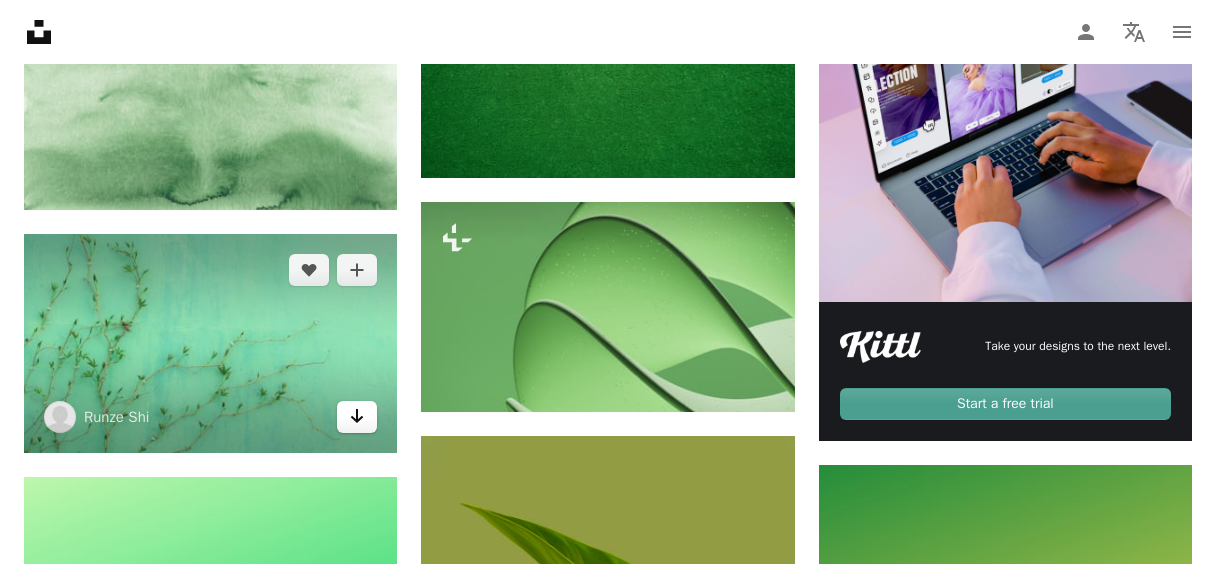 click on "Arrow pointing down" 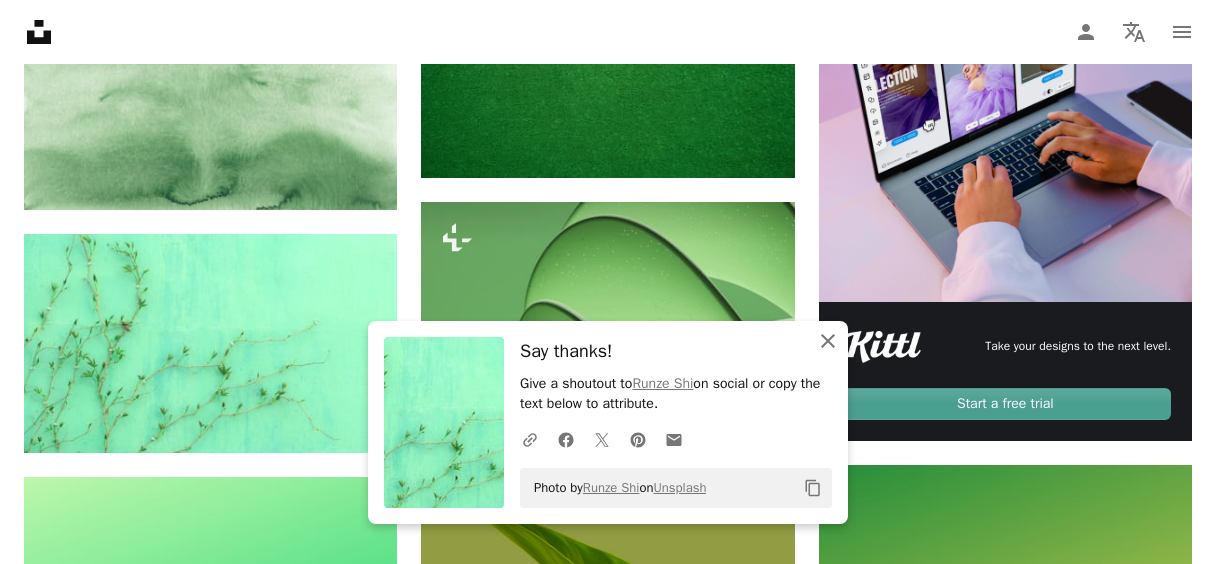 click on "An X shape" 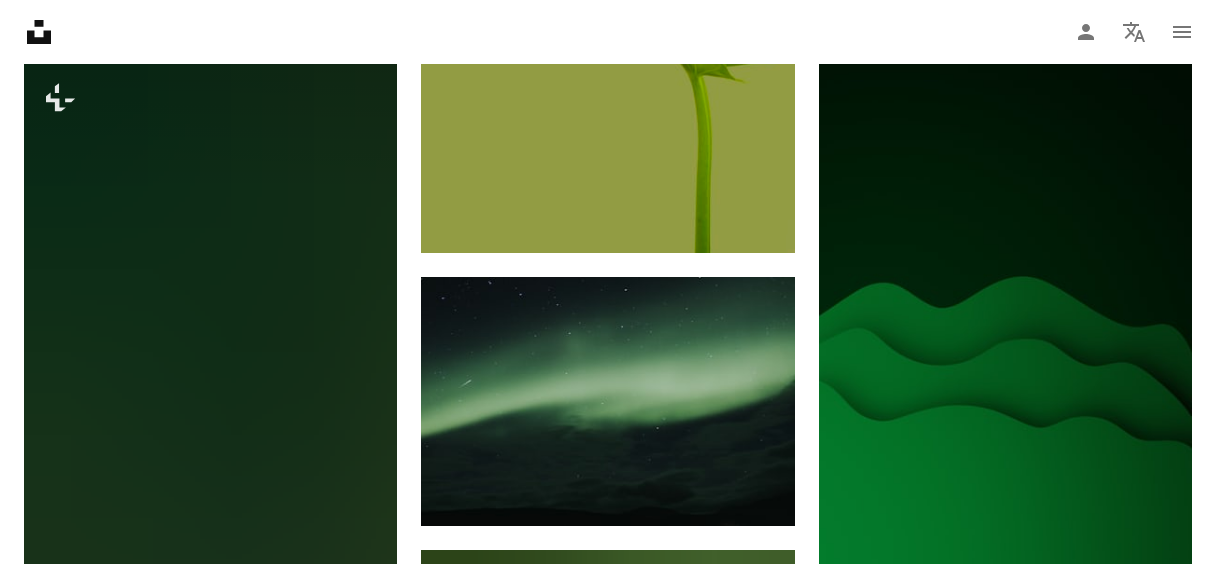 scroll, scrollTop: 1273, scrollLeft: 0, axis: vertical 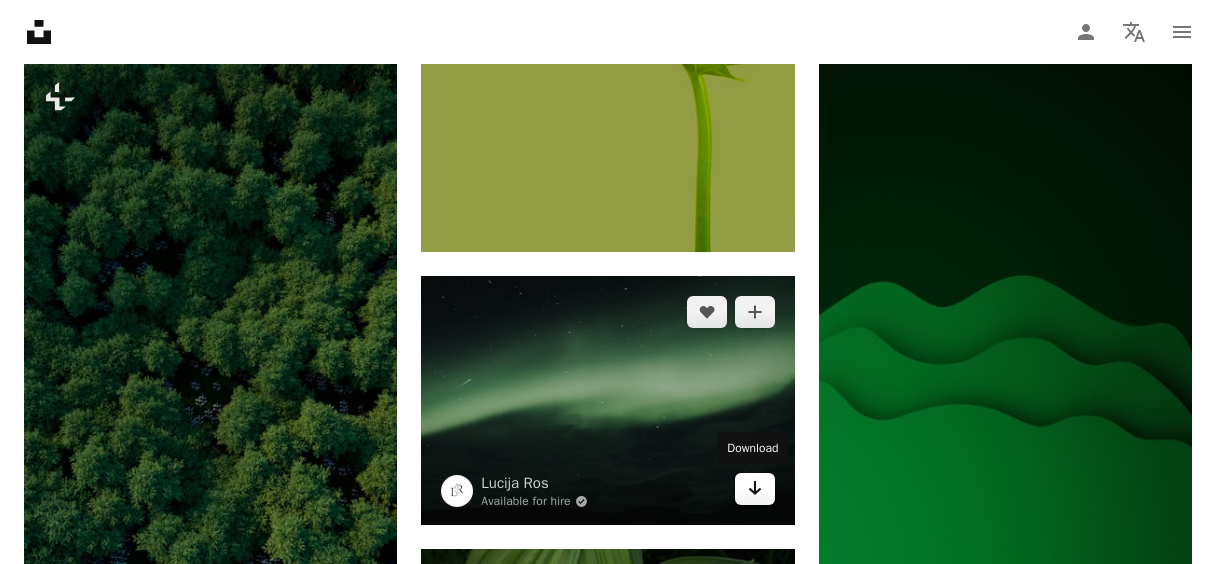 click on "Arrow pointing down" 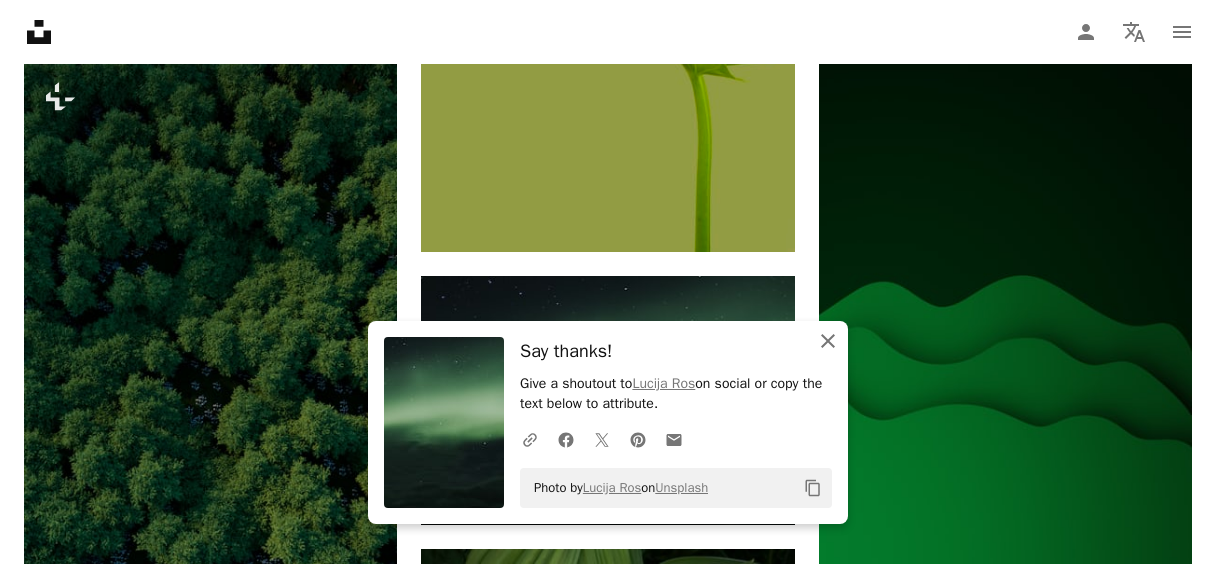 click 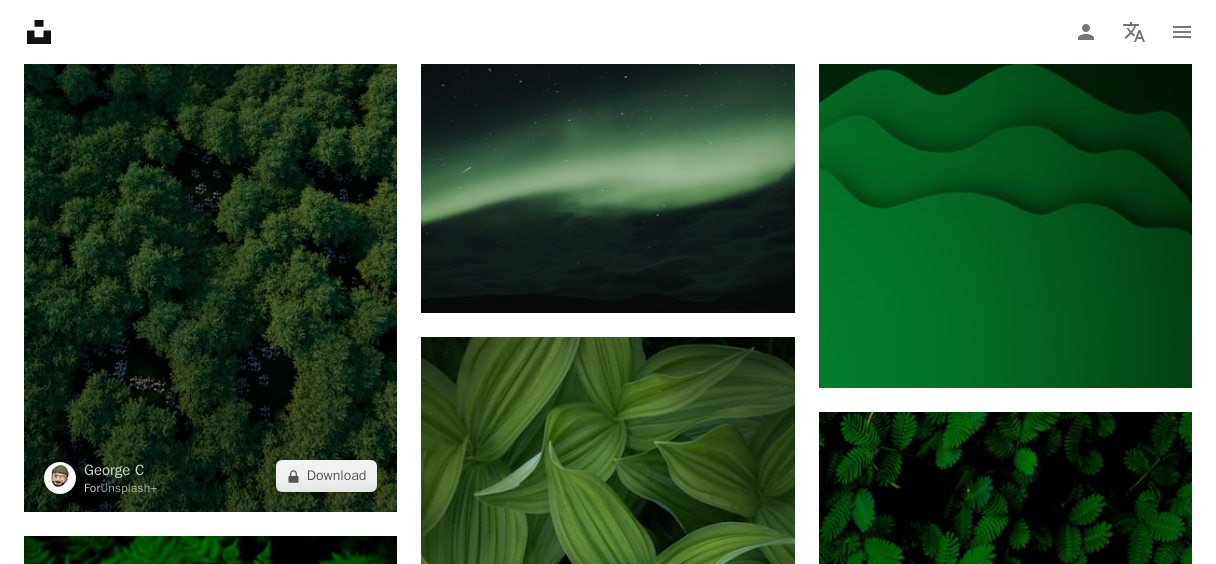 scroll, scrollTop: 1493, scrollLeft: 0, axis: vertical 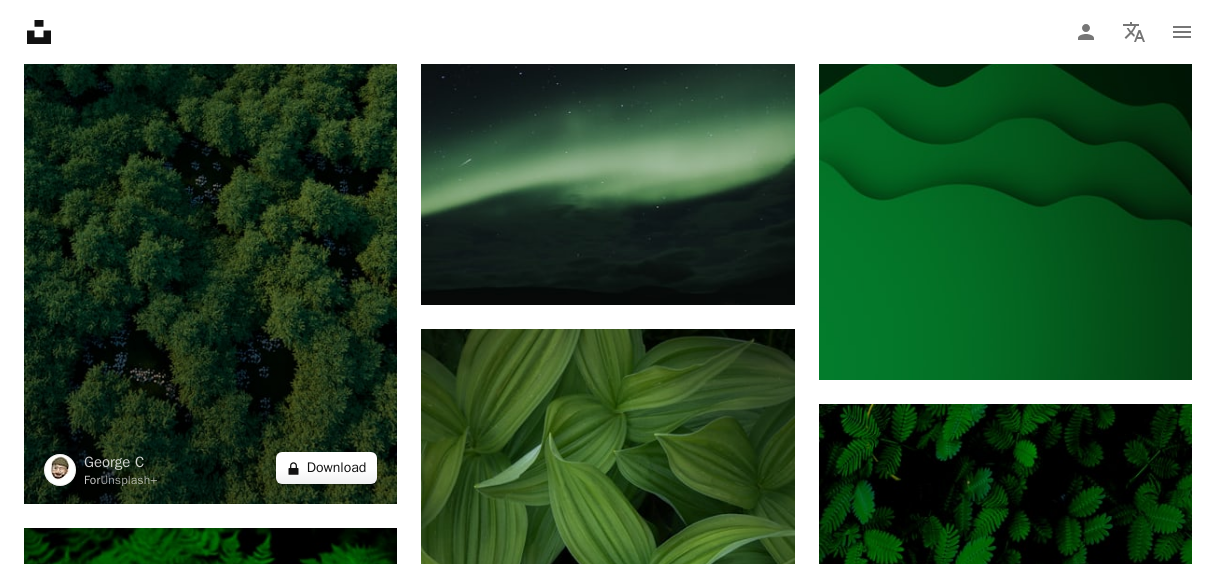 click on "A lock Download" at bounding box center (327, 468) 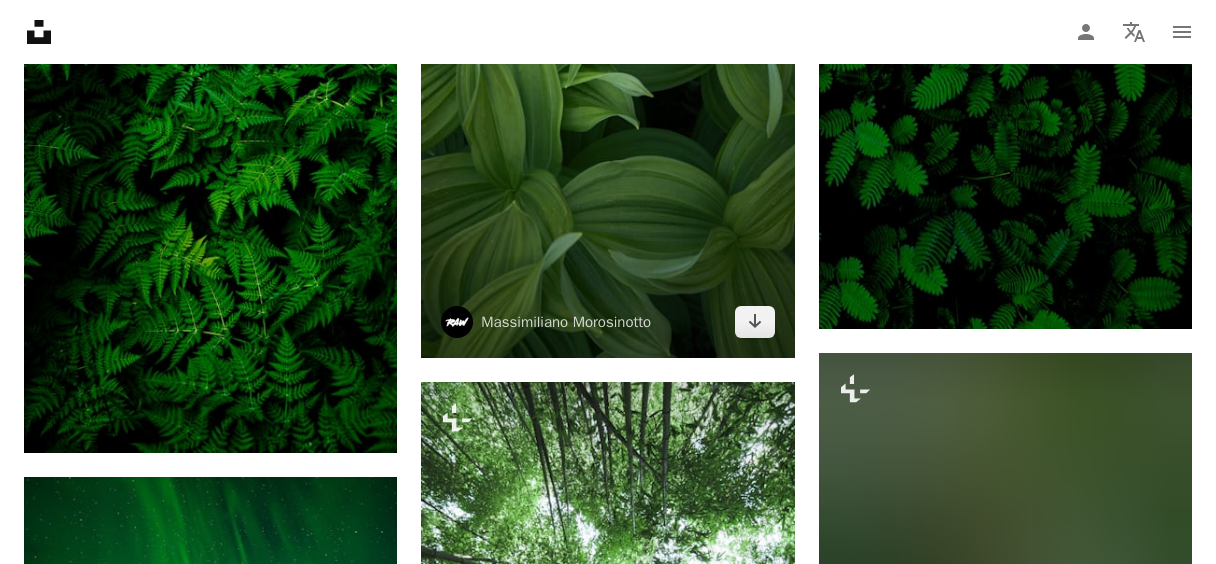 scroll, scrollTop: 2131, scrollLeft: 0, axis: vertical 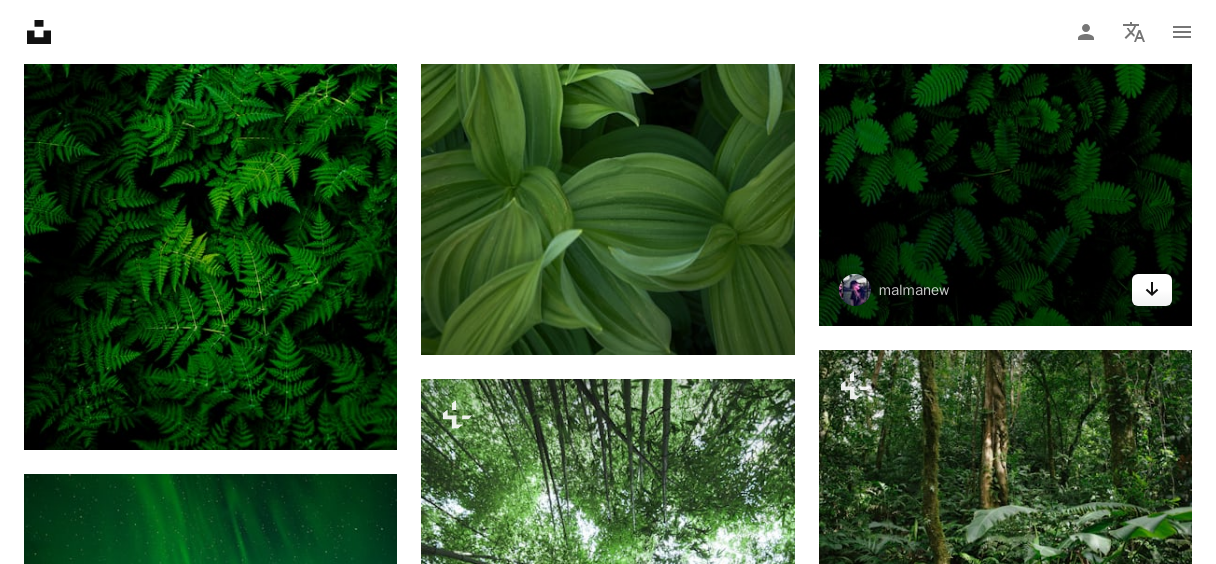 click on "Arrow pointing down" 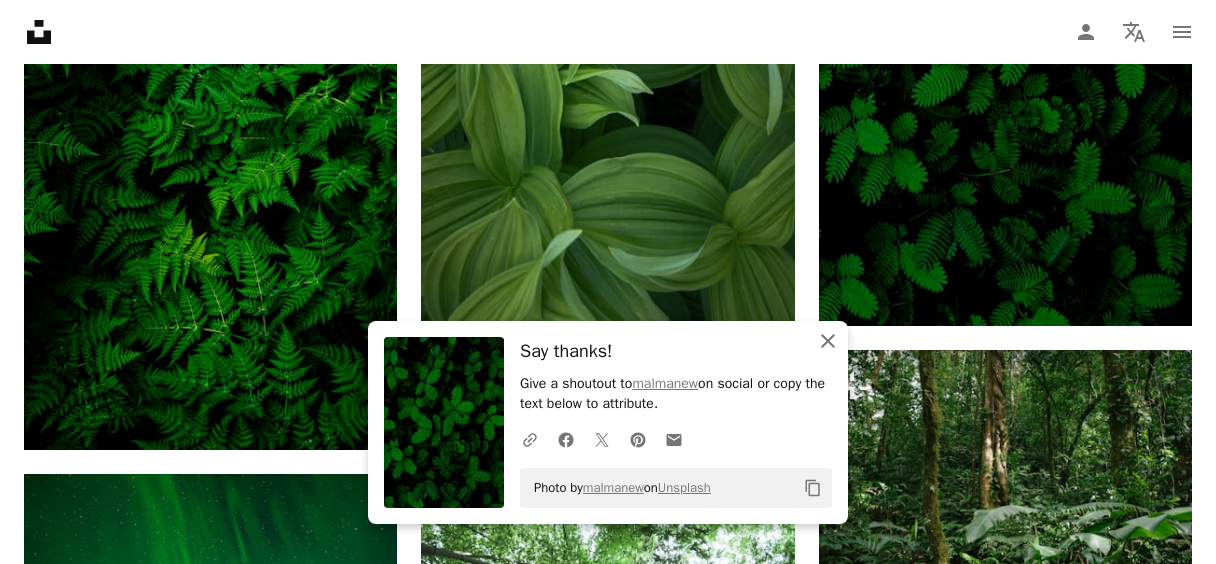 click on "An X shape" 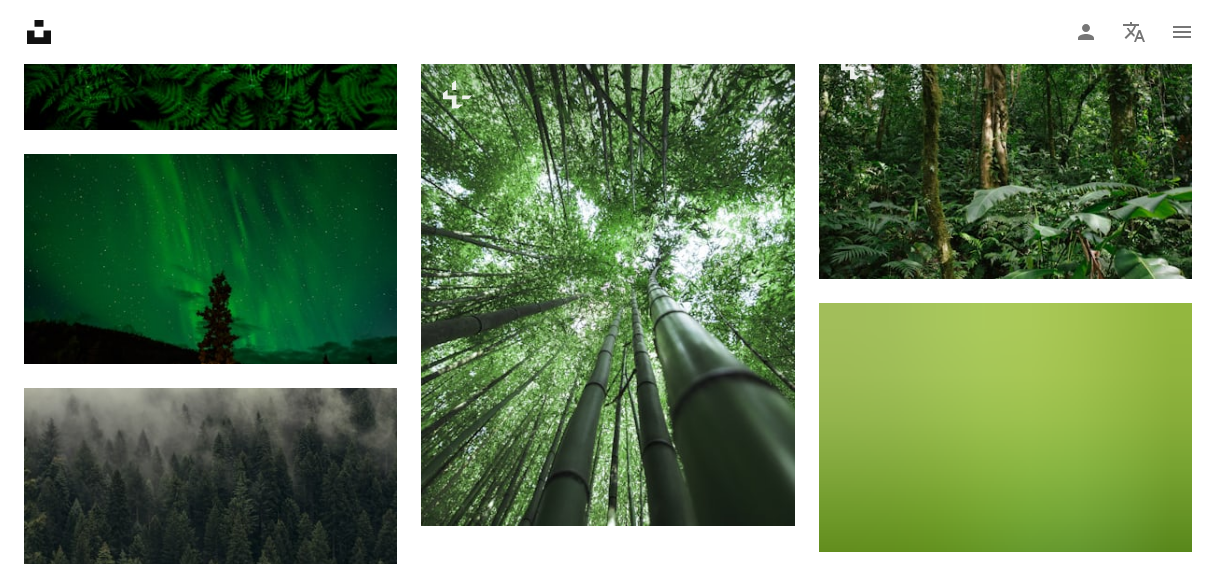 scroll, scrollTop: 2525, scrollLeft: 0, axis: vertical 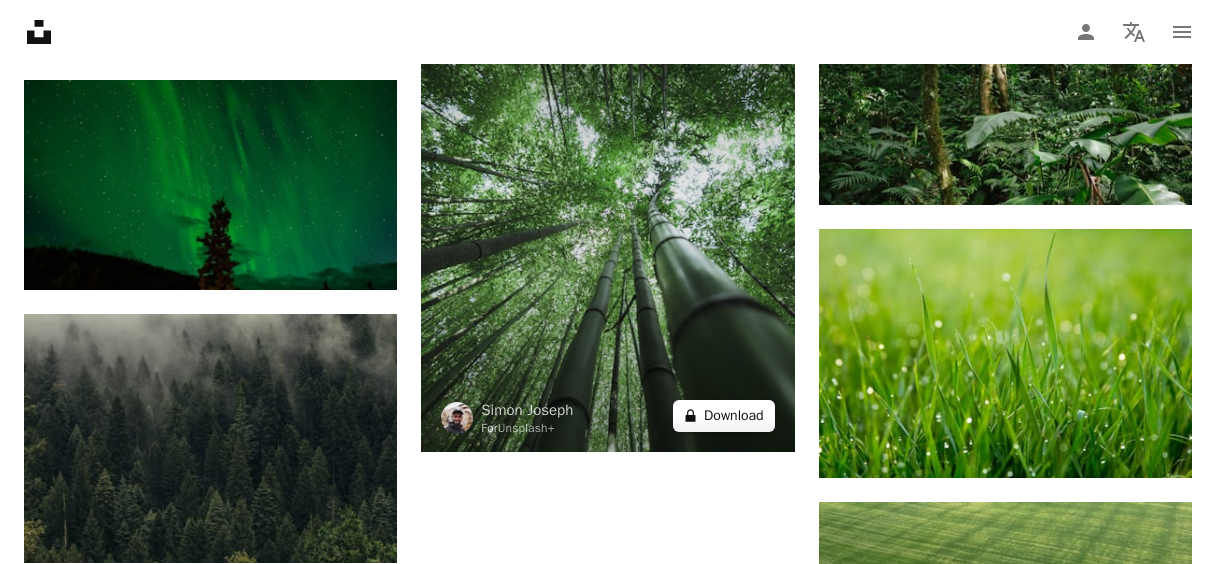 click on "A lock Download" at bounding box center [724, 416] 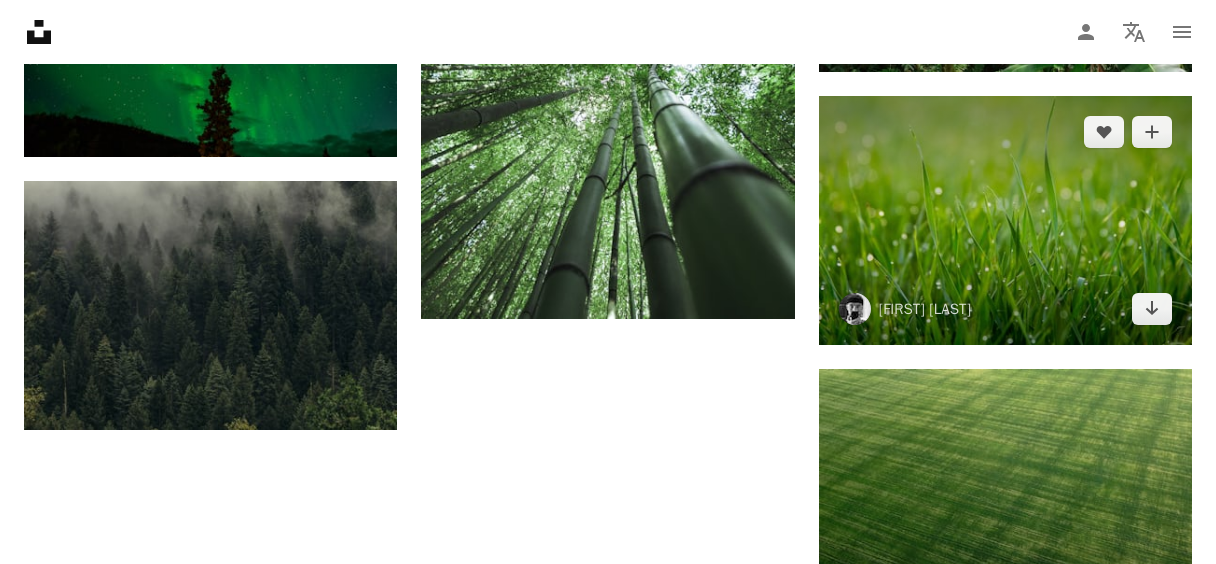 scroll, scrollTop: 2659, scrollLeft: 0, axis: vertical 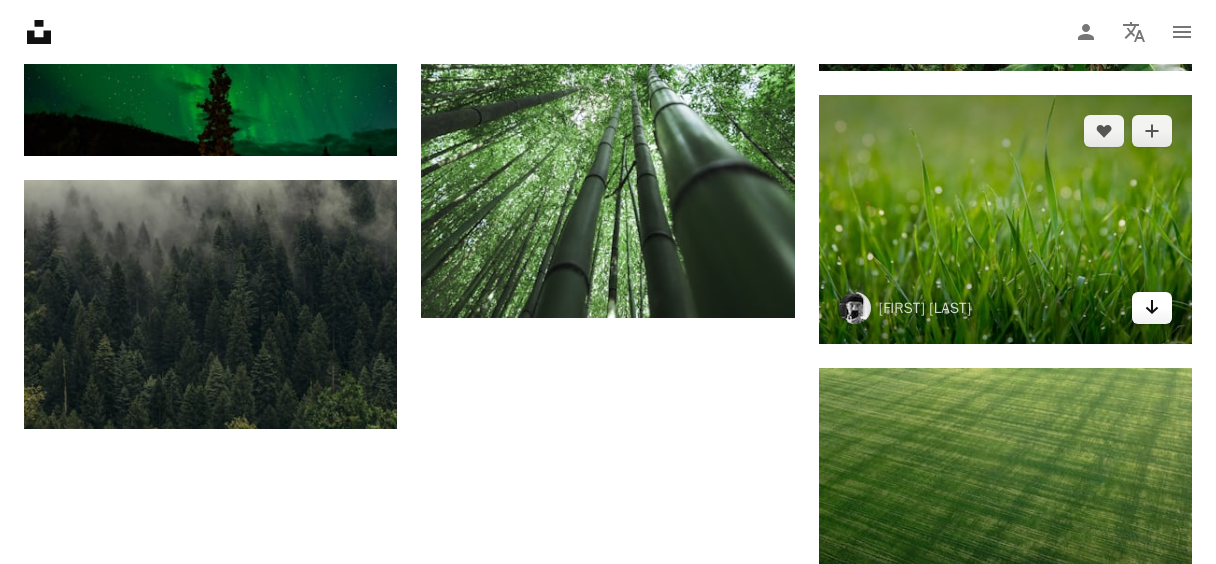 click on "Arrow pointing down" 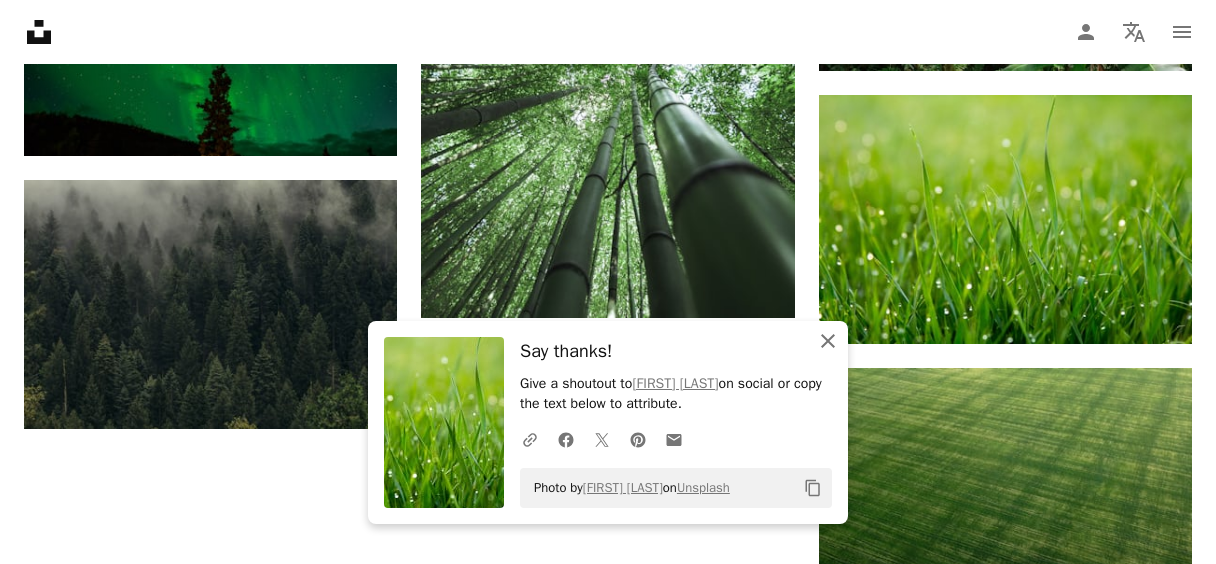 click 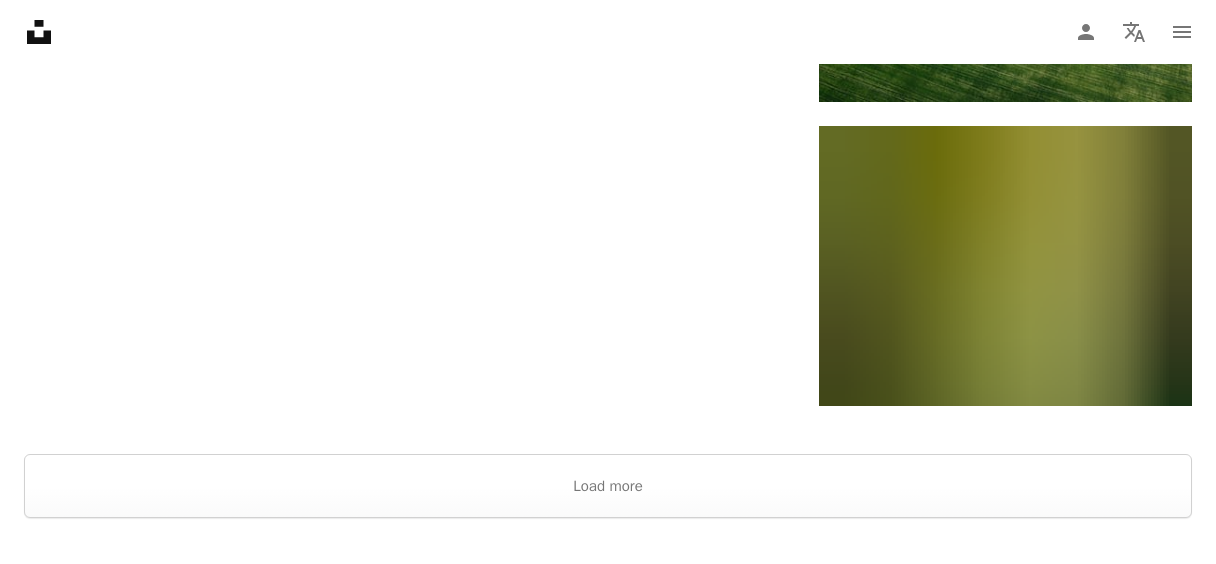 scroll, scrollTop: 3130, scrollLeft: 0, axis: vertical 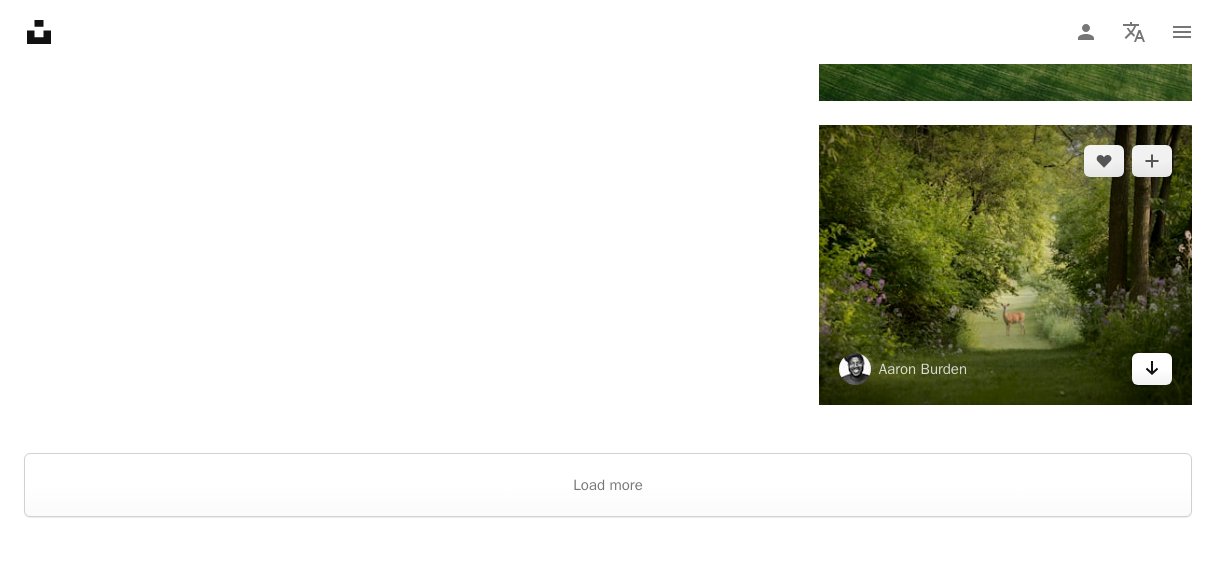 click on "Arrow pointing down" 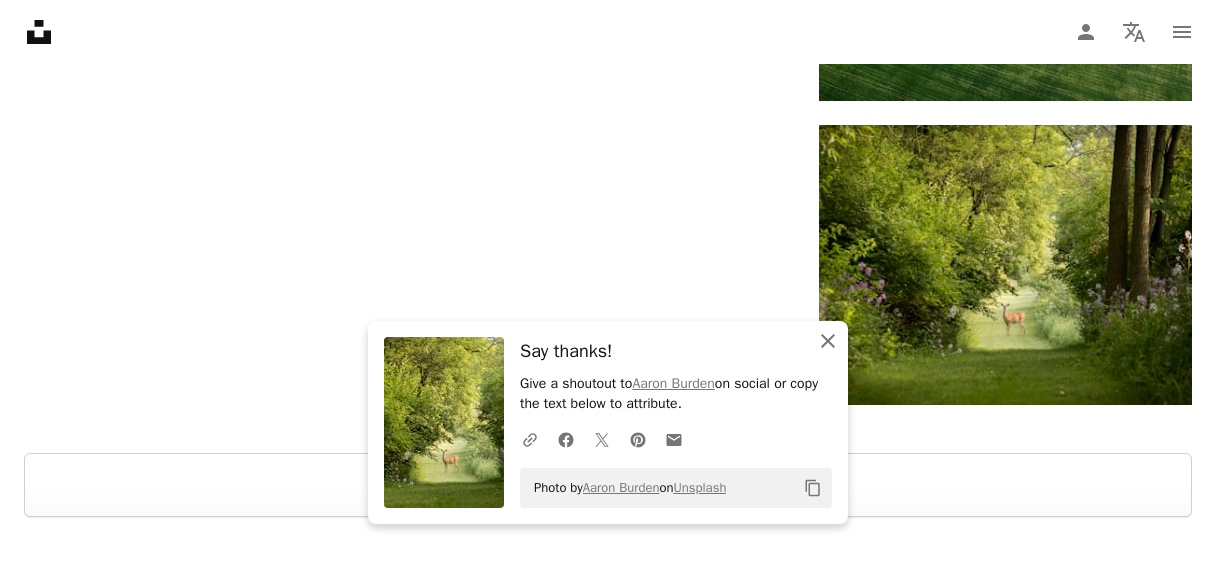 click on "An X shape" 